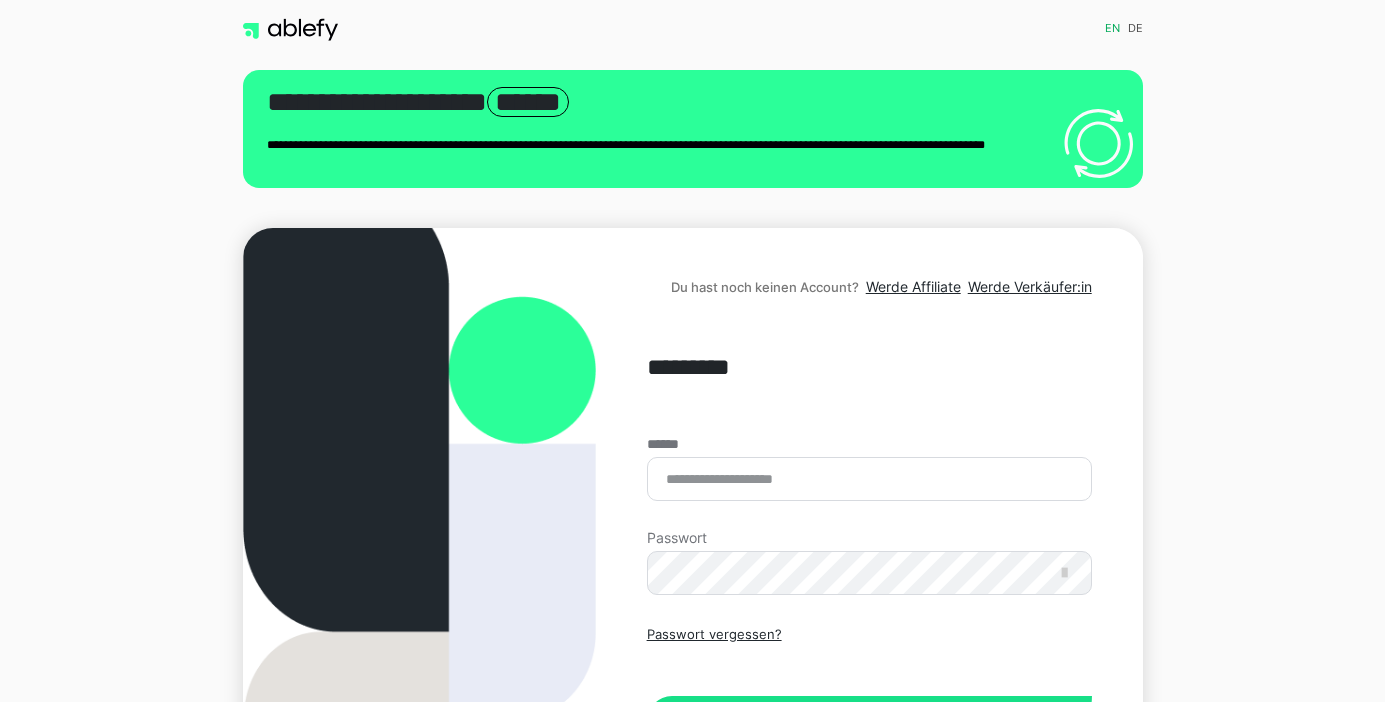 scroll, scrollTop: 0, scrollLeft: 0, axis: both 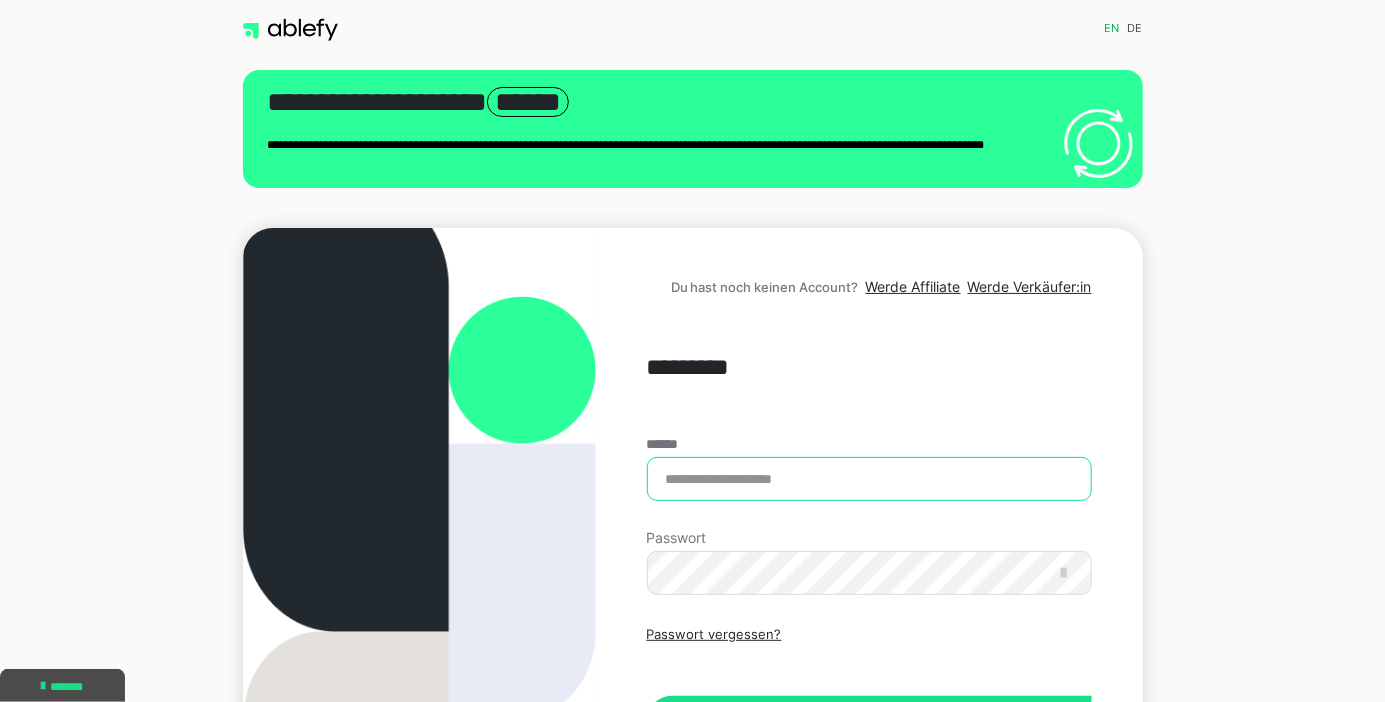 click on "******" at bounding box center (869, 479) 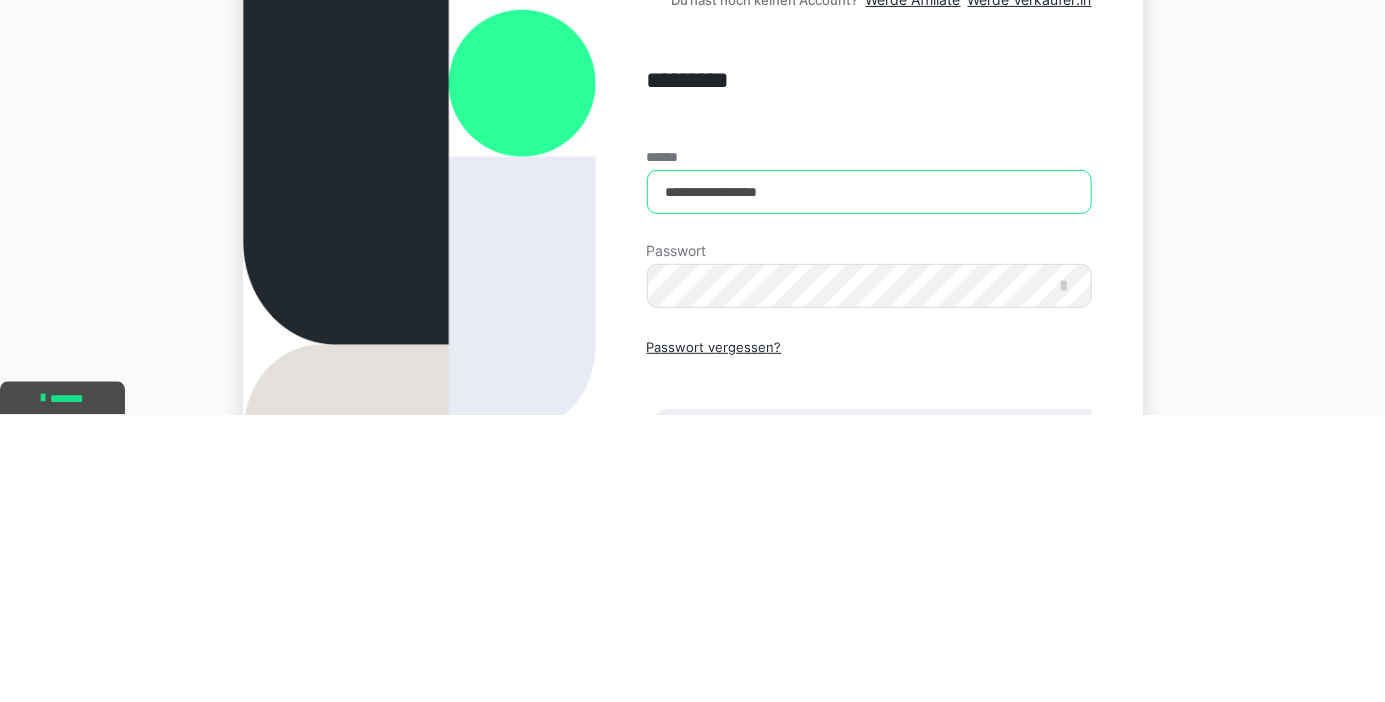 type on "**********" 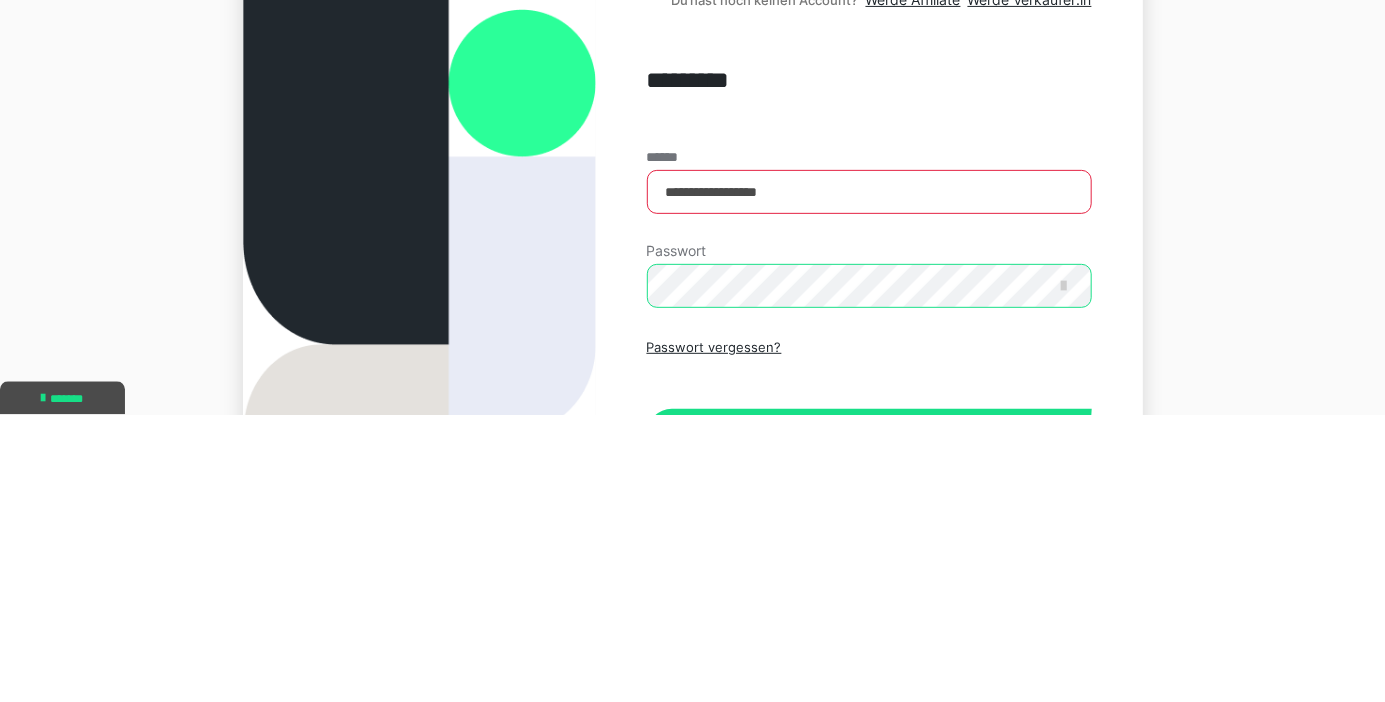 click on "Einloggen" at bounding box center (869, 721) 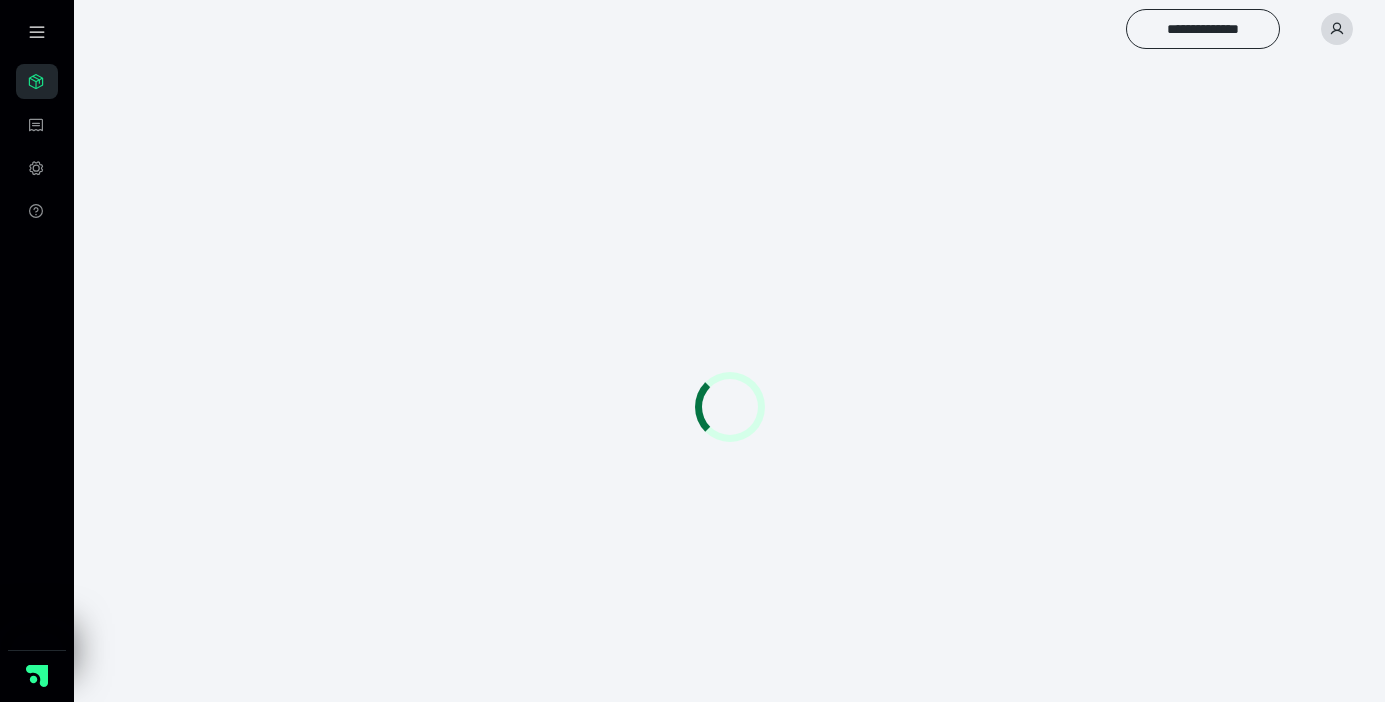 scroll, scrollTop: 0, scrollLeft: 0, axis: both 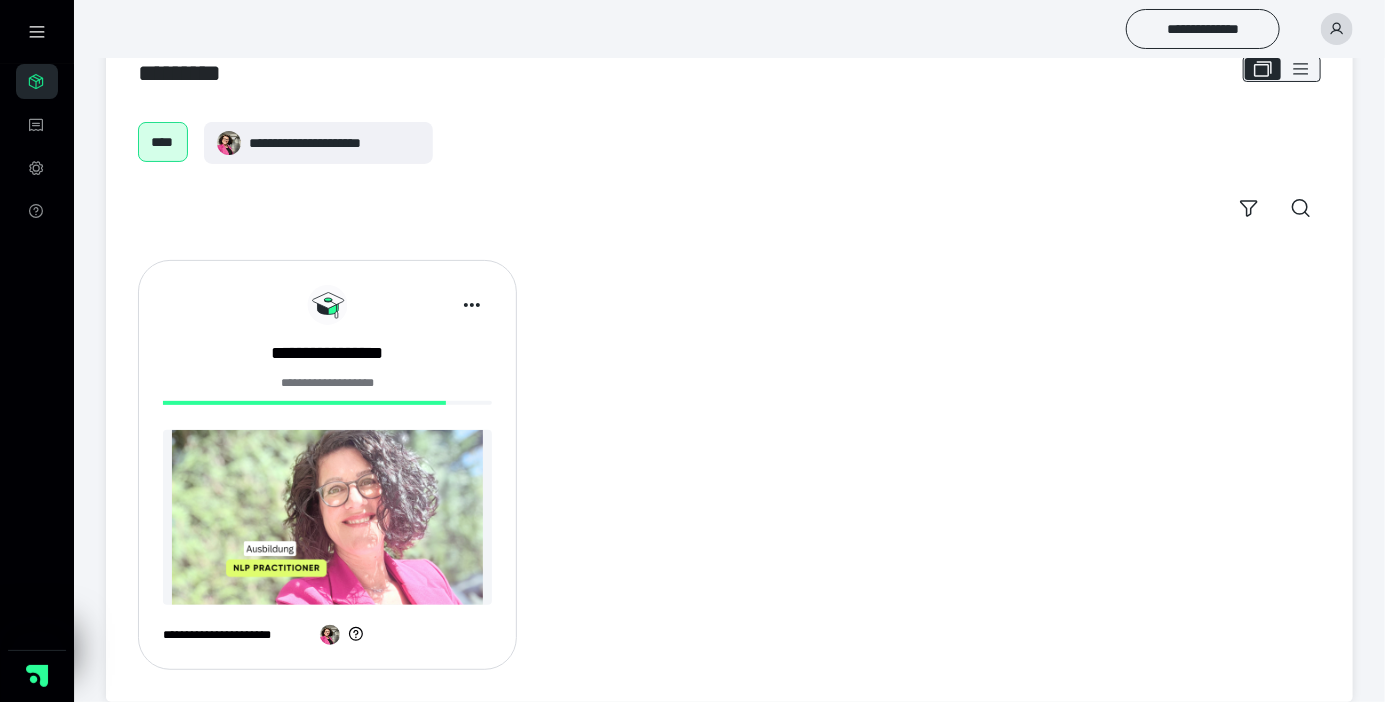 click at bounding box center [327, 517] 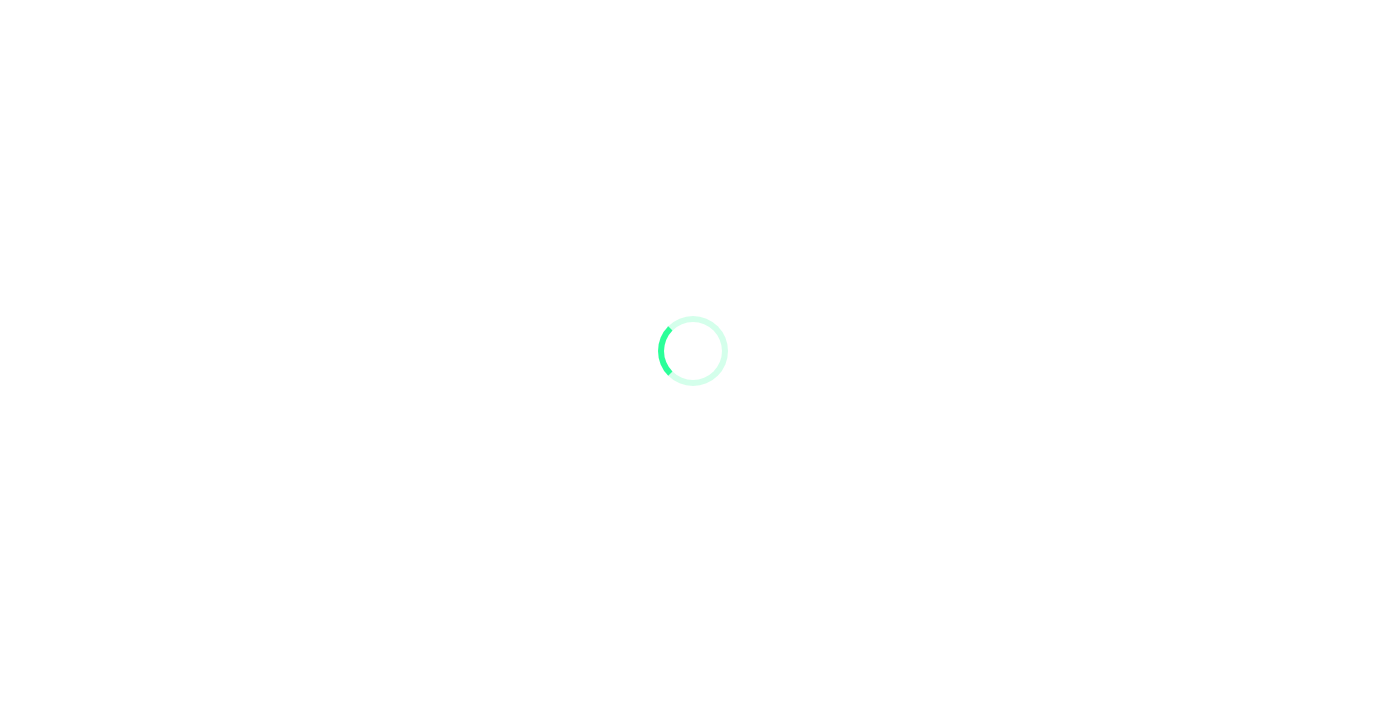 scroll, scrollTop: 0, scrollLeft: 0, axis: both 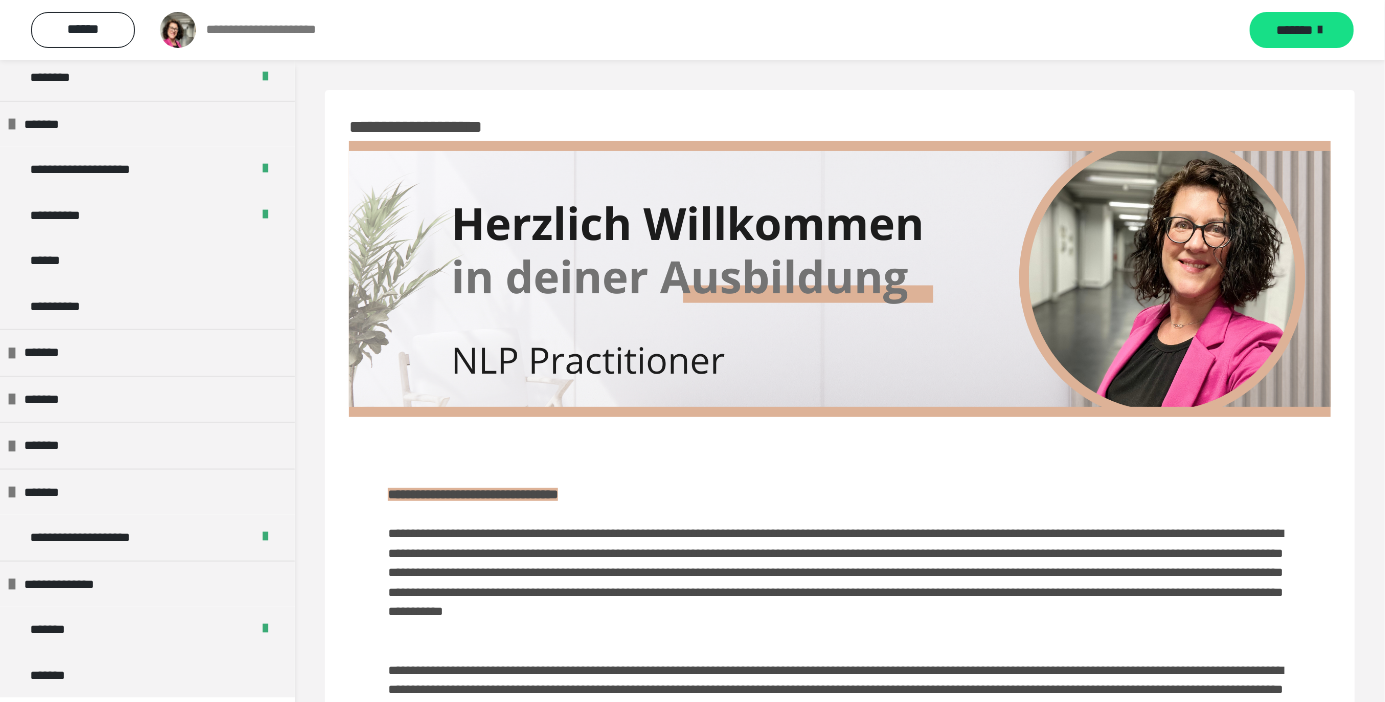 click on "******" at bounding box center (53, 261) 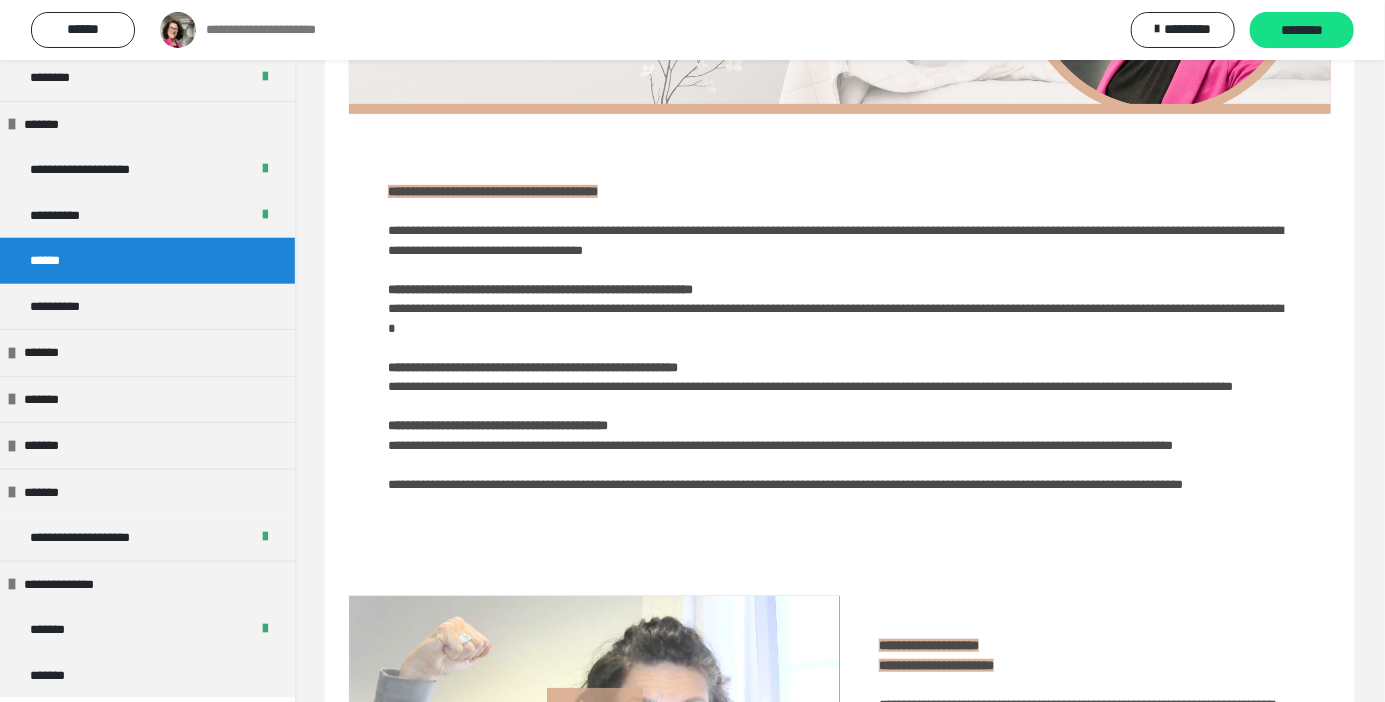 scroll, scrollTop: 305, scrollLeft: 0, axis: vertical 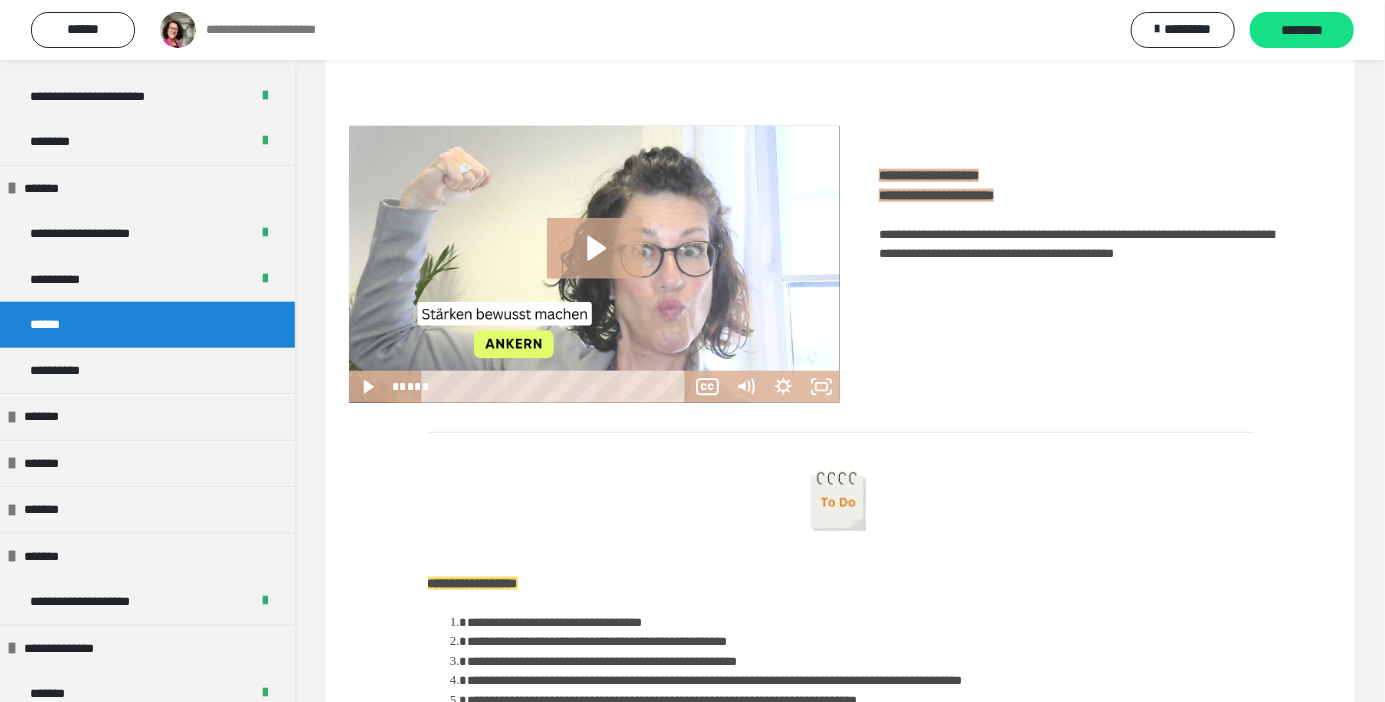 click 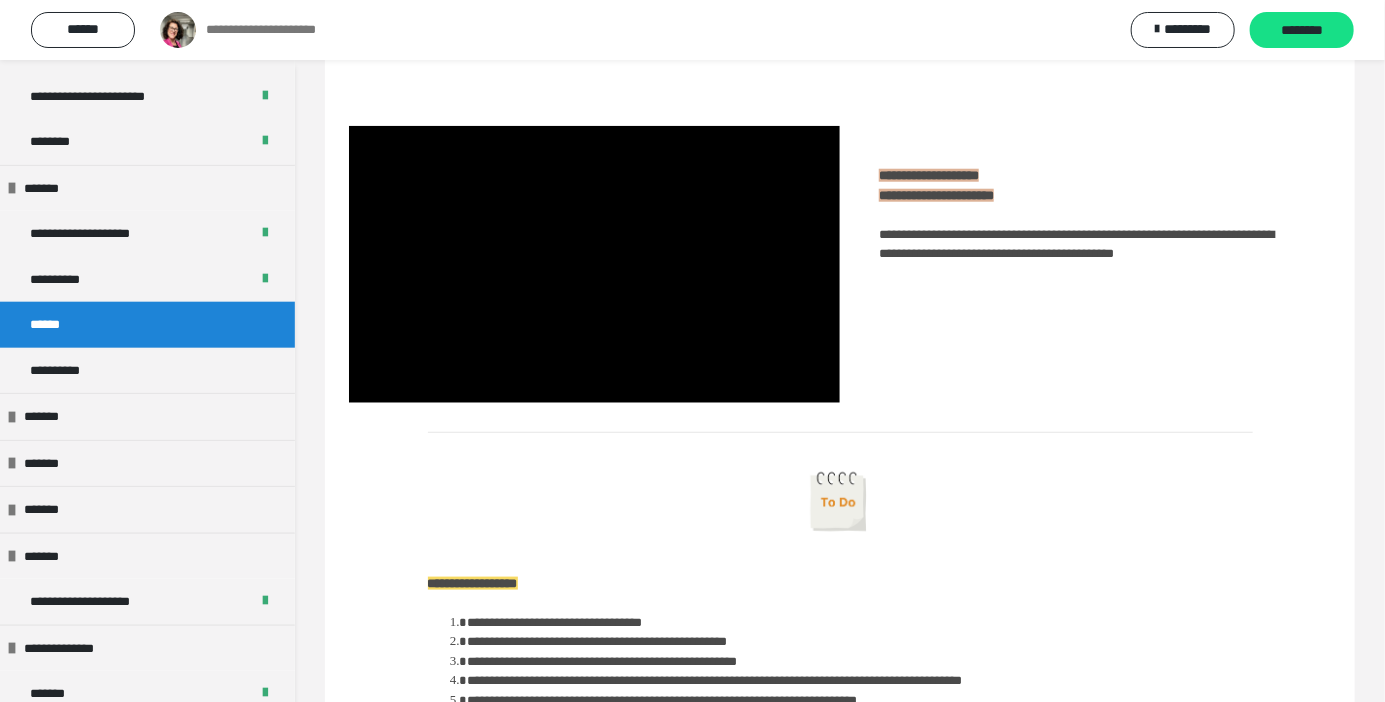 click at bounding box center (594, 264) 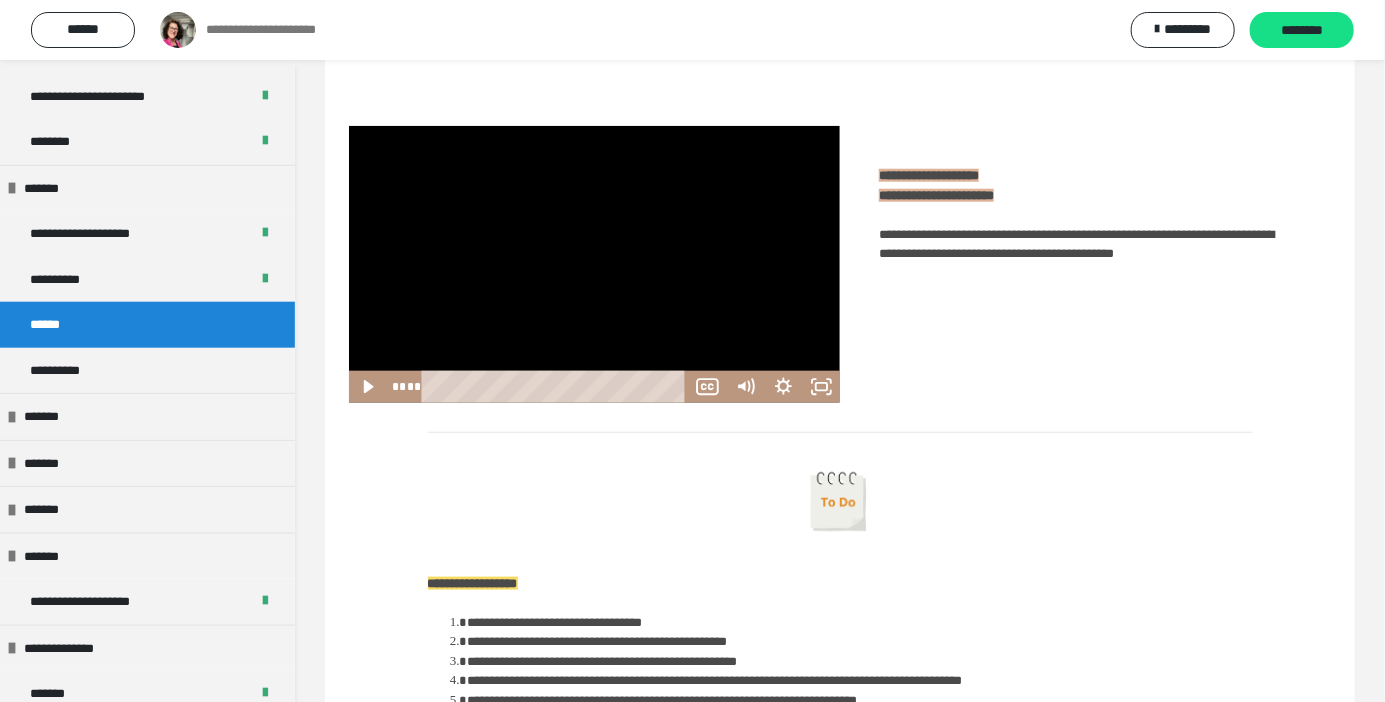 click at bounding box center [556, 387] 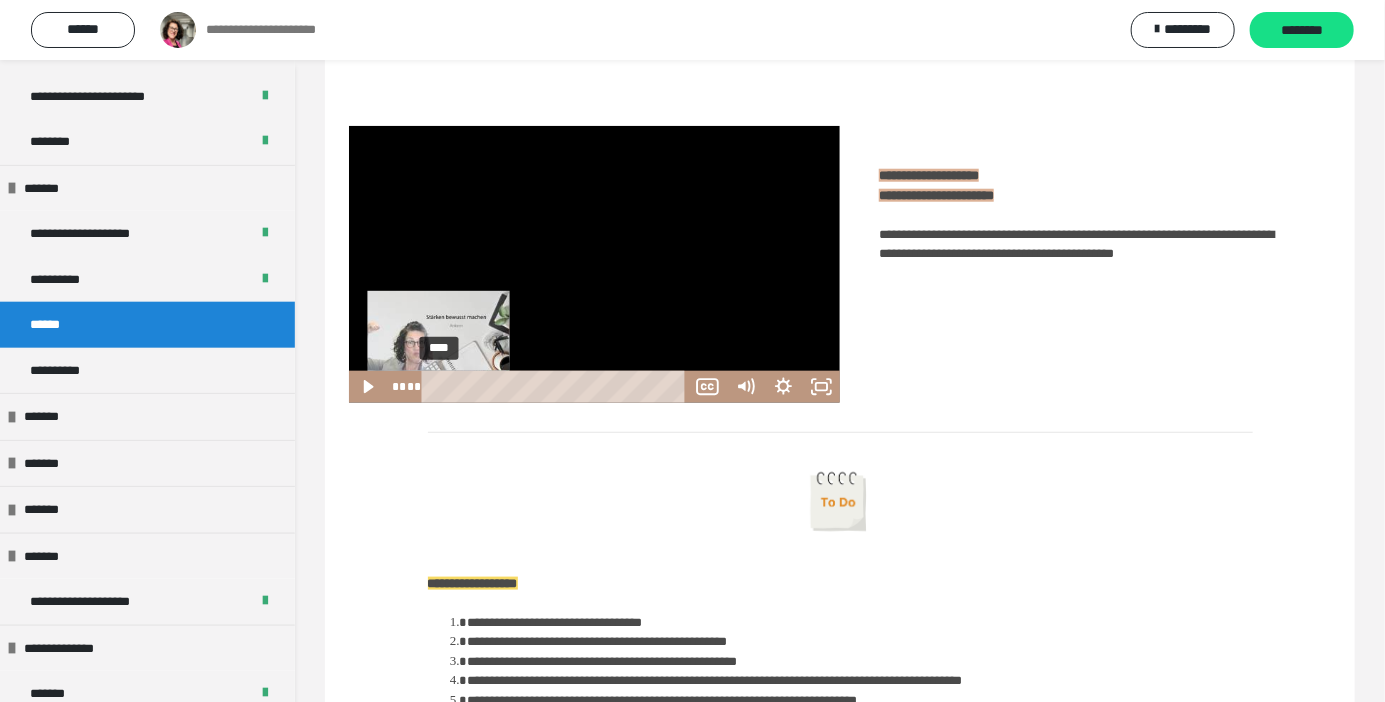 click at bounding box center [594, 264] 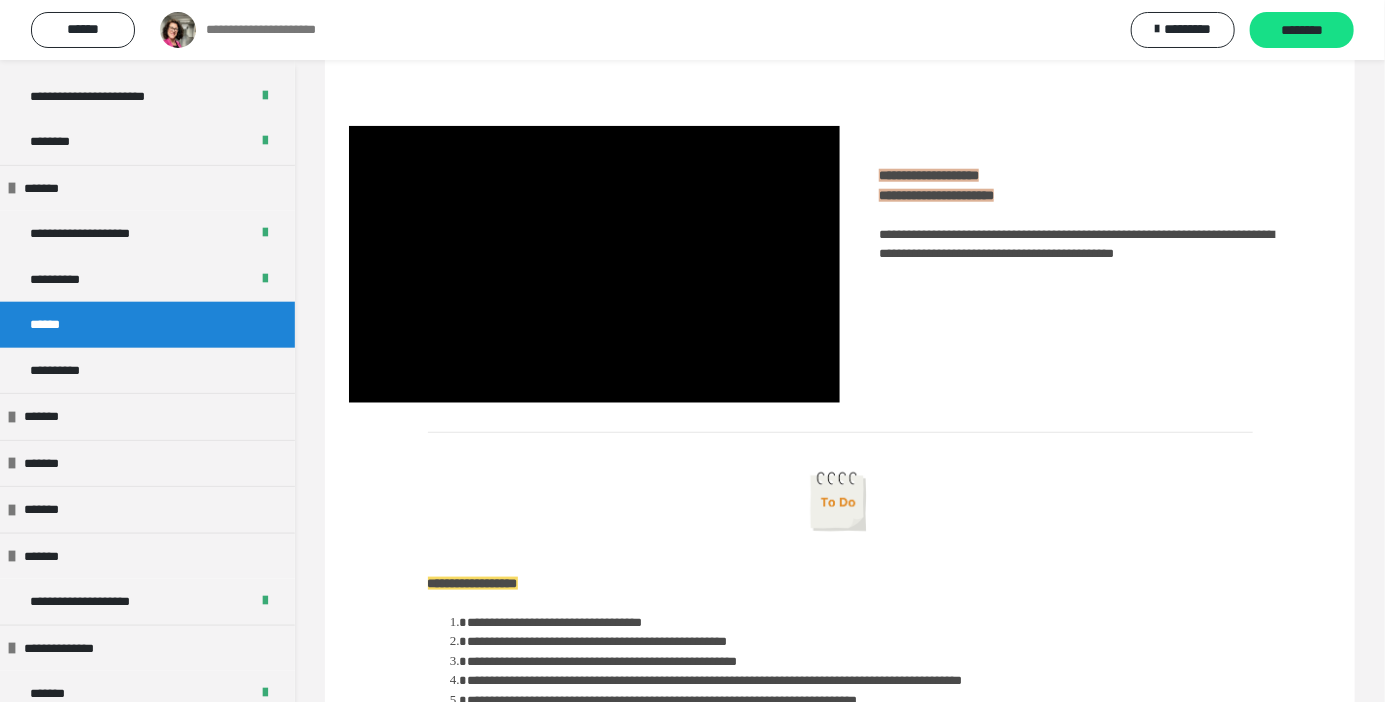 click at bounding box center [594, 264] 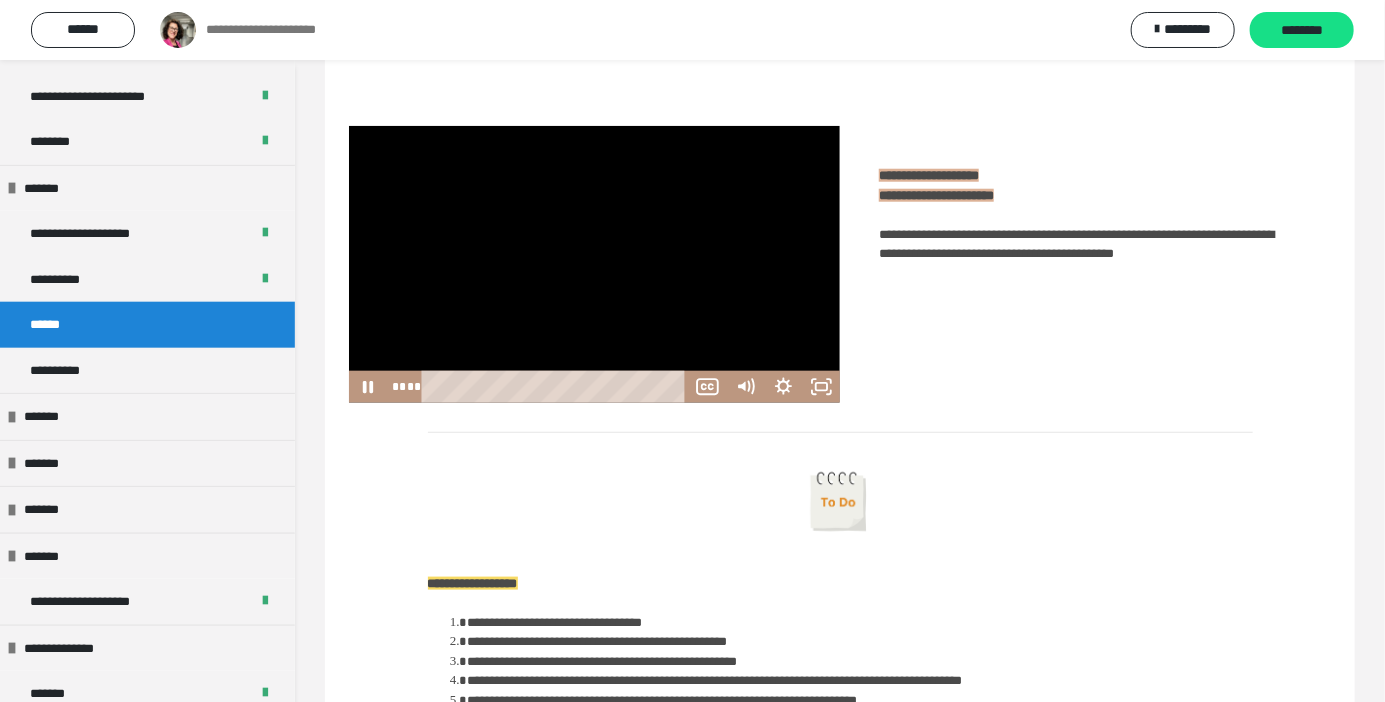 click at bounding box center [519, 386] 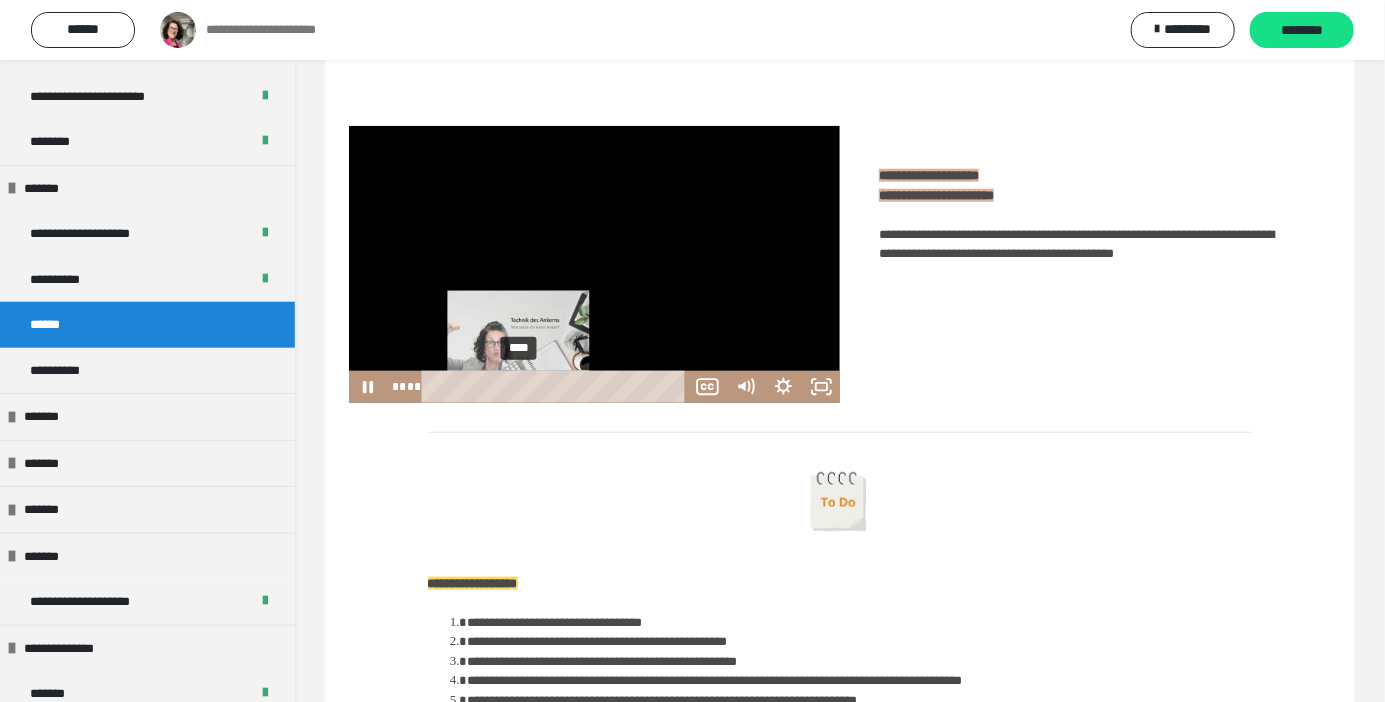 click at bounding box center (594, 264) 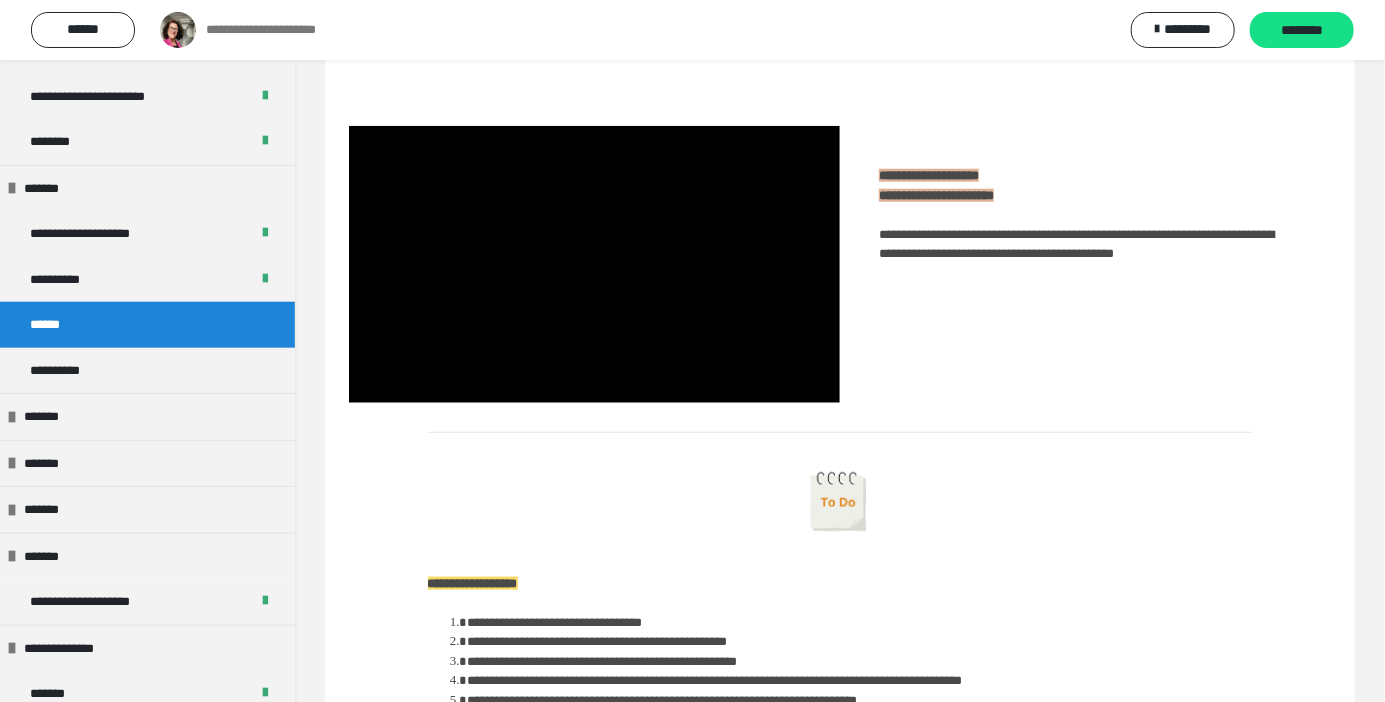 click at bounding box center [594, 264] 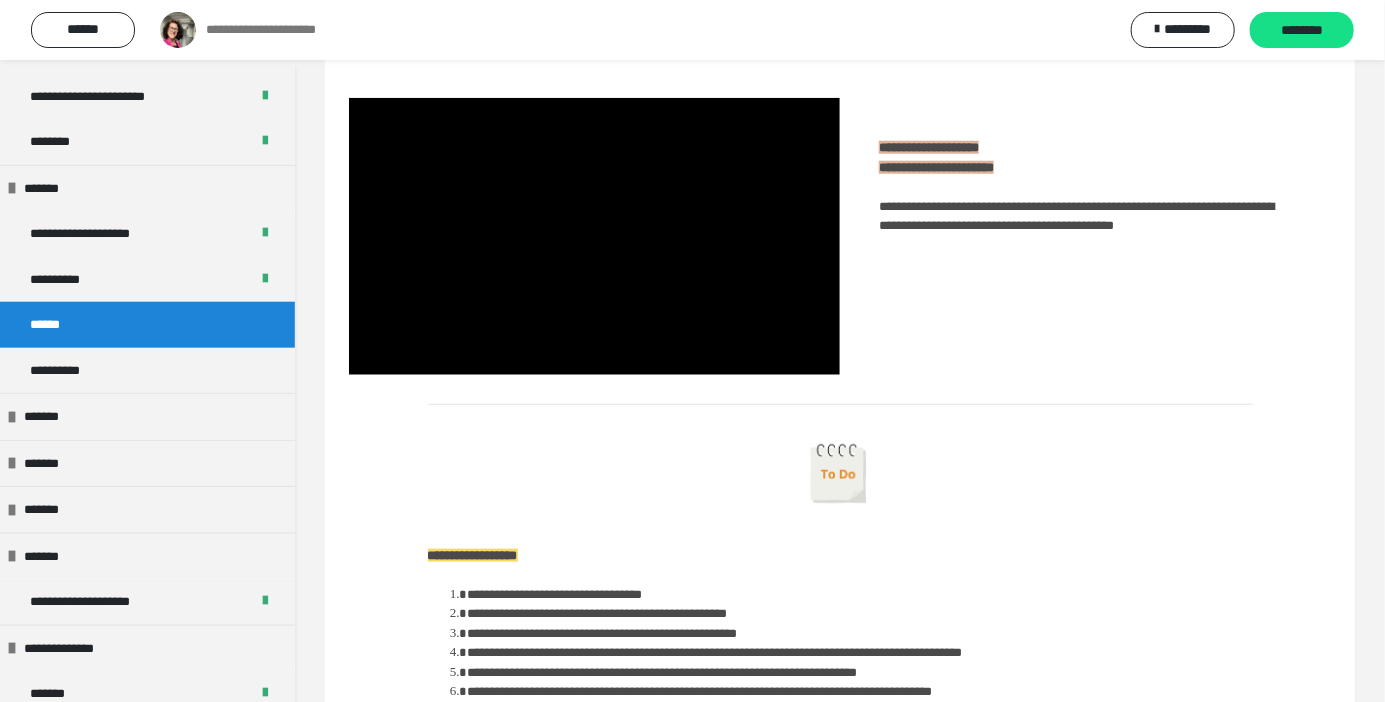 scroll, scrollTop: 795, scrollLeft: 0, axis: vertical 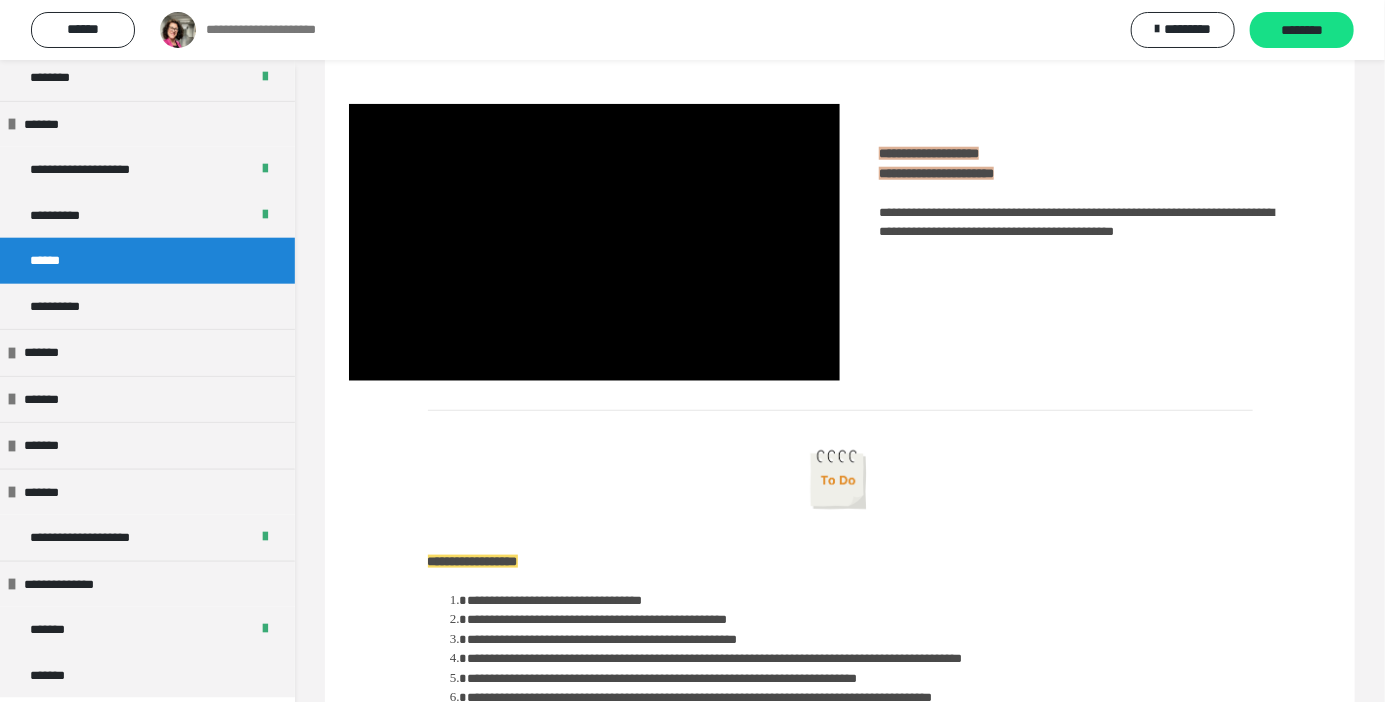 click at bounding box center (594, 242) 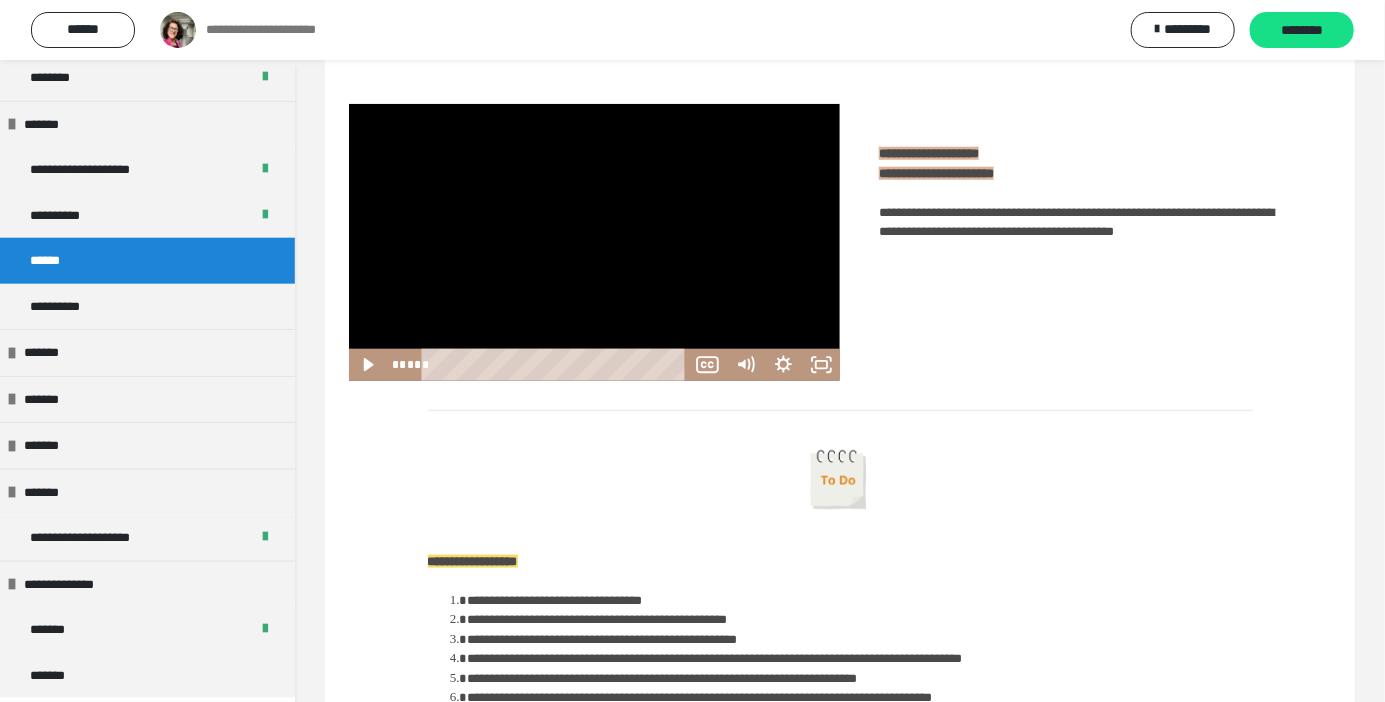 click at bounding box center (594, 242) 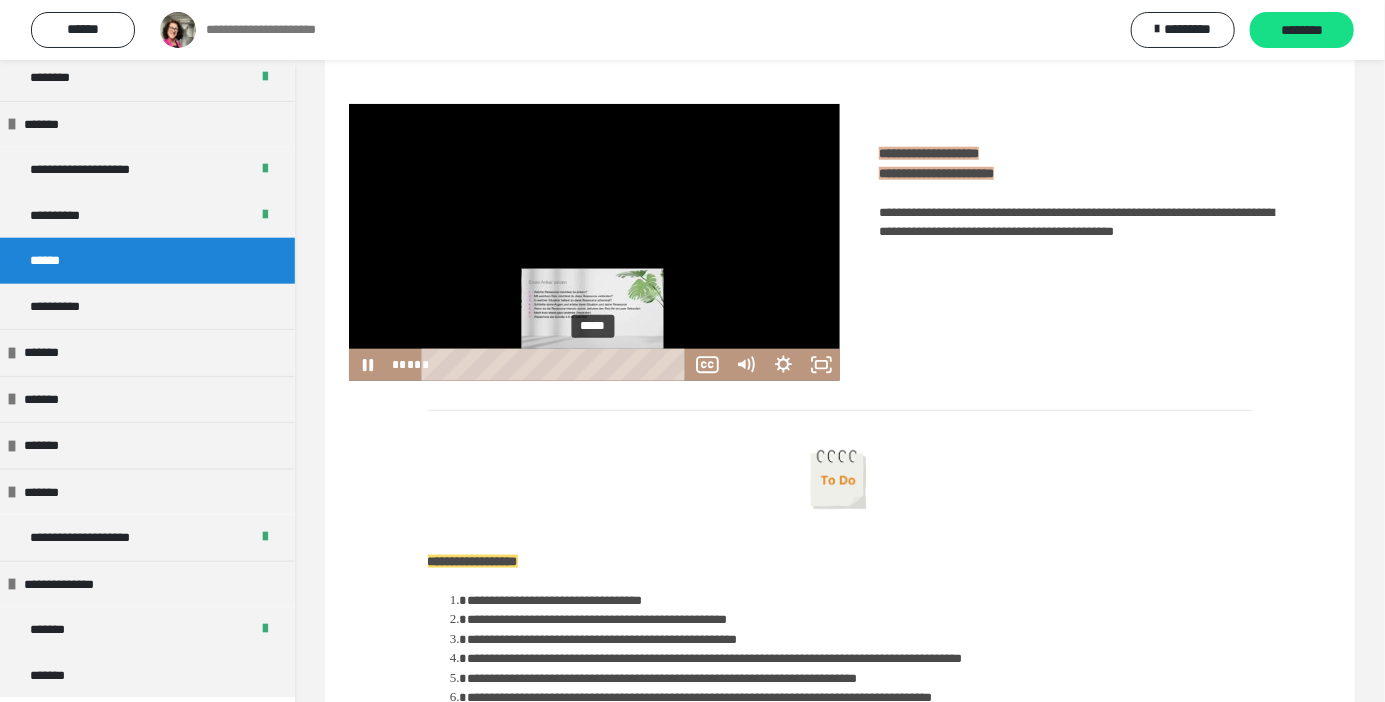 click on "**********" at bounding box center (1085, 242) 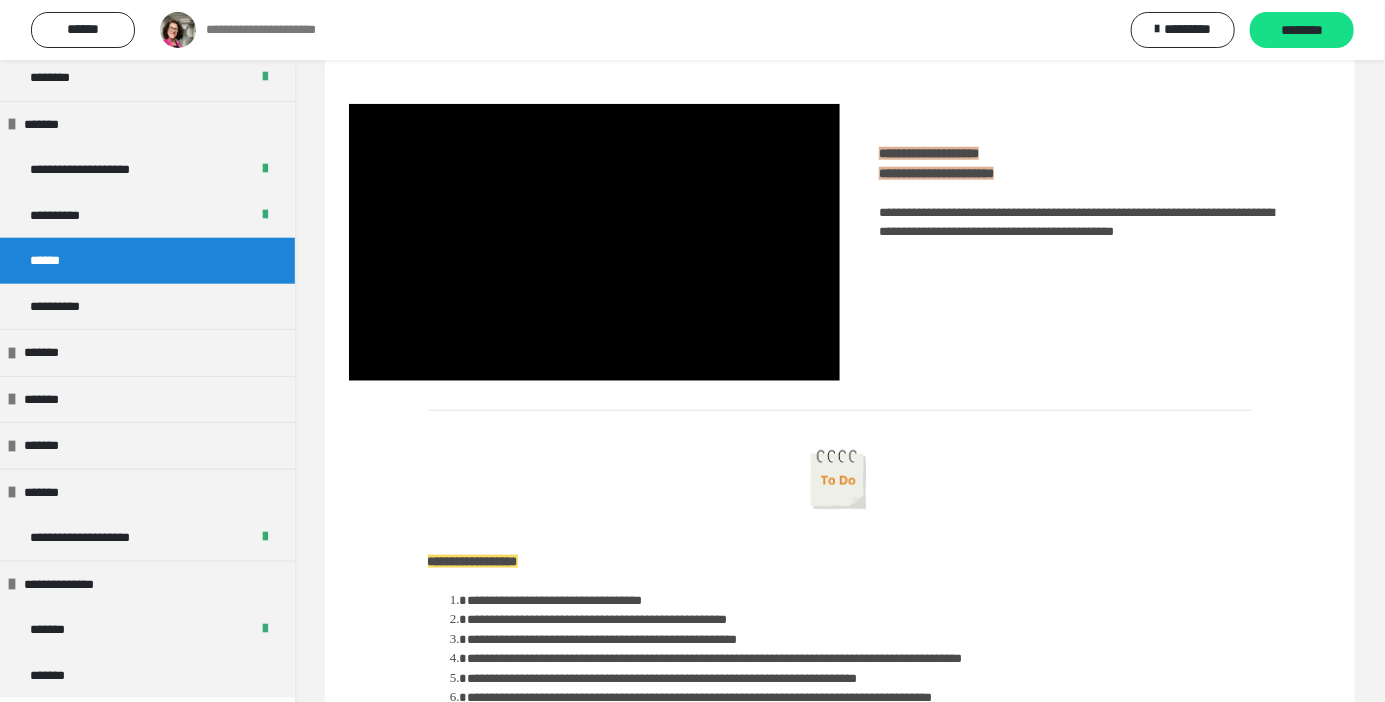 click at bounding box center (594, 242) 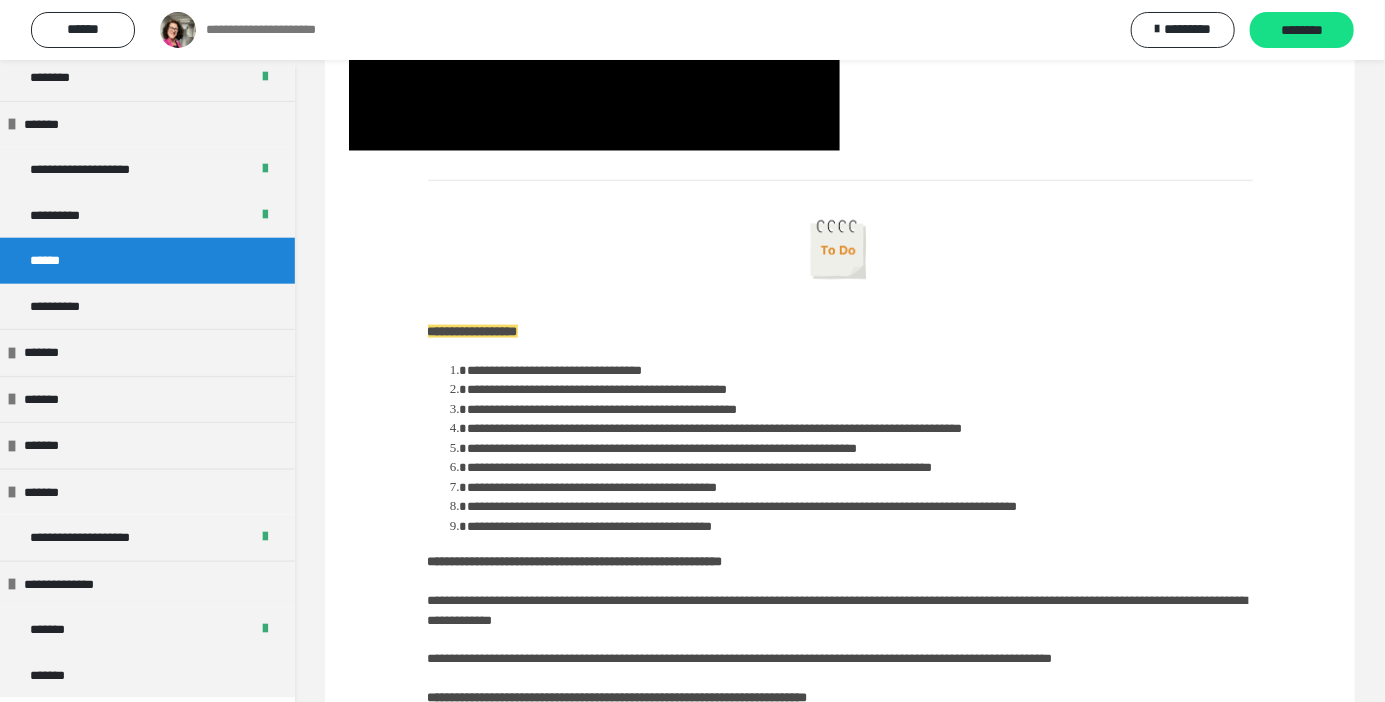 scroll, scrollTop: 1052, scrollLeft: 0, axis: vertical 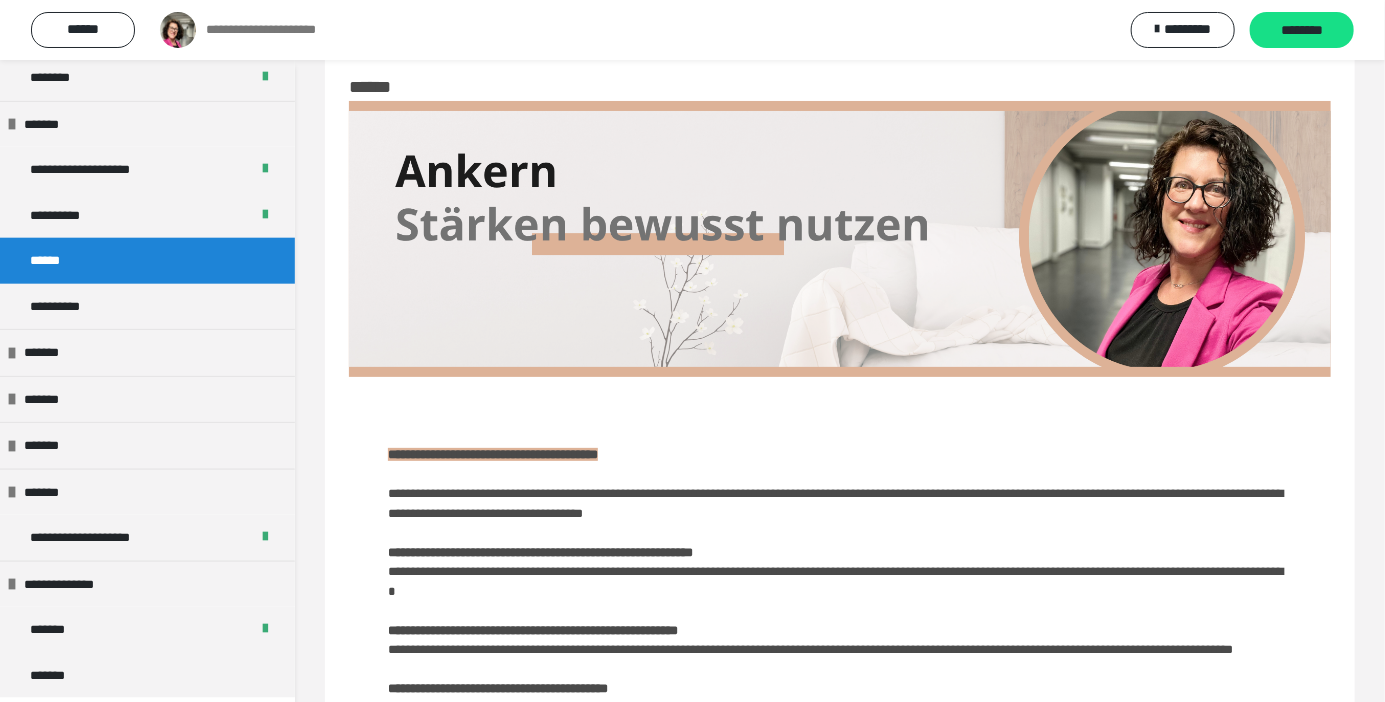 click on "********" at bounding box center [1302, 31] 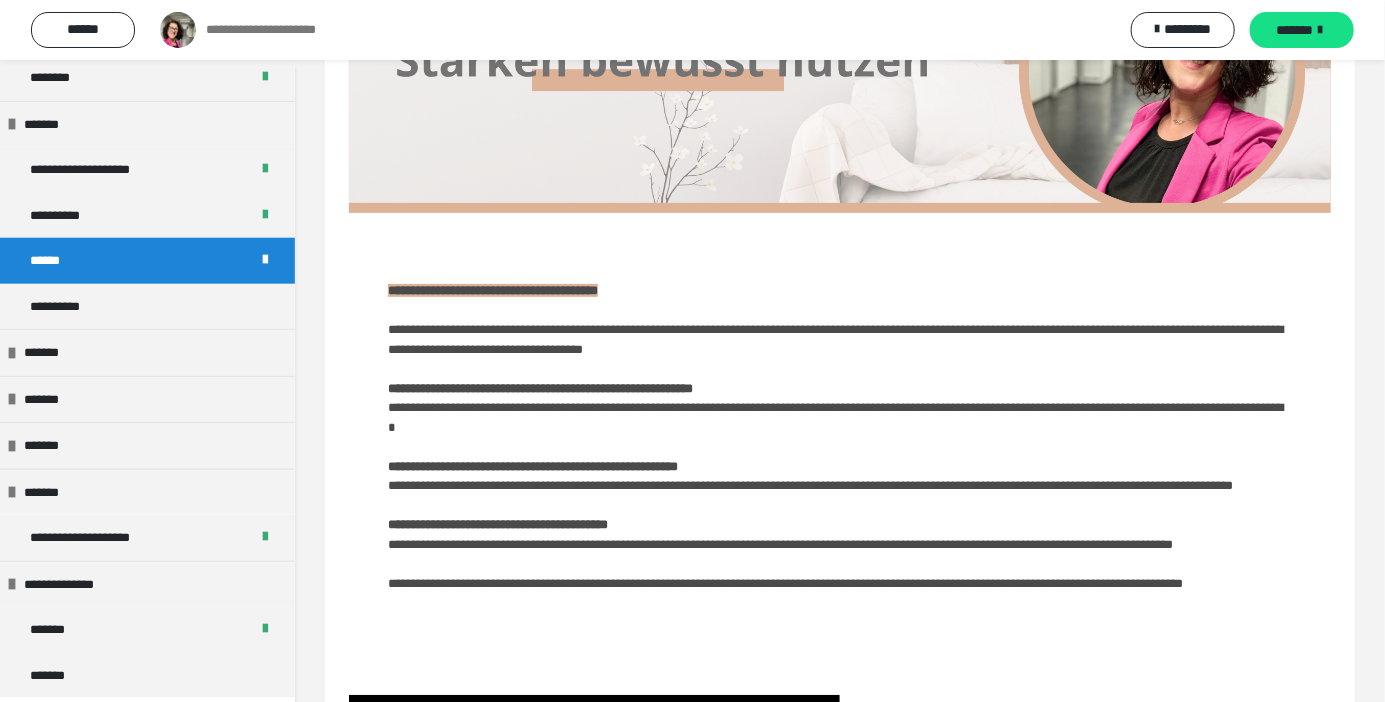 scroll, scrollTop: 191, scrollLeft: 0, axis: vertical 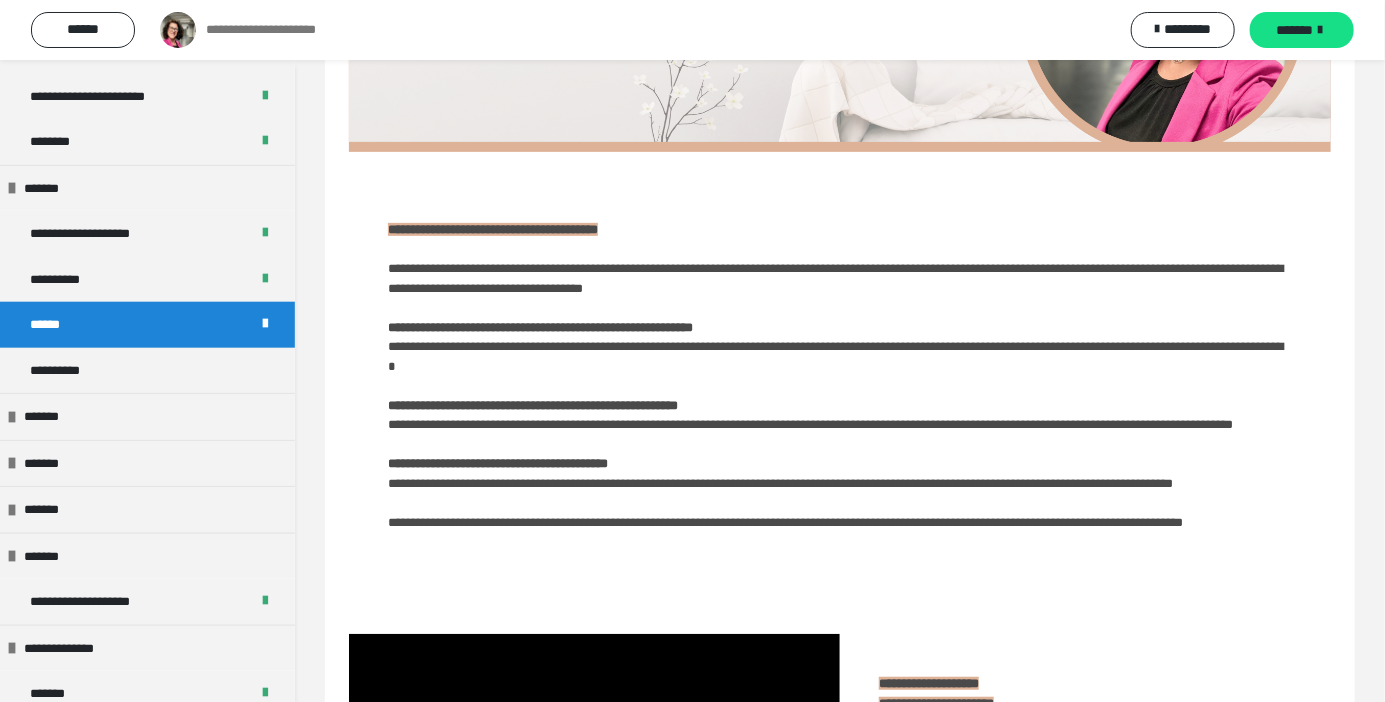 click on "*******" at bounding box center [56, 740] 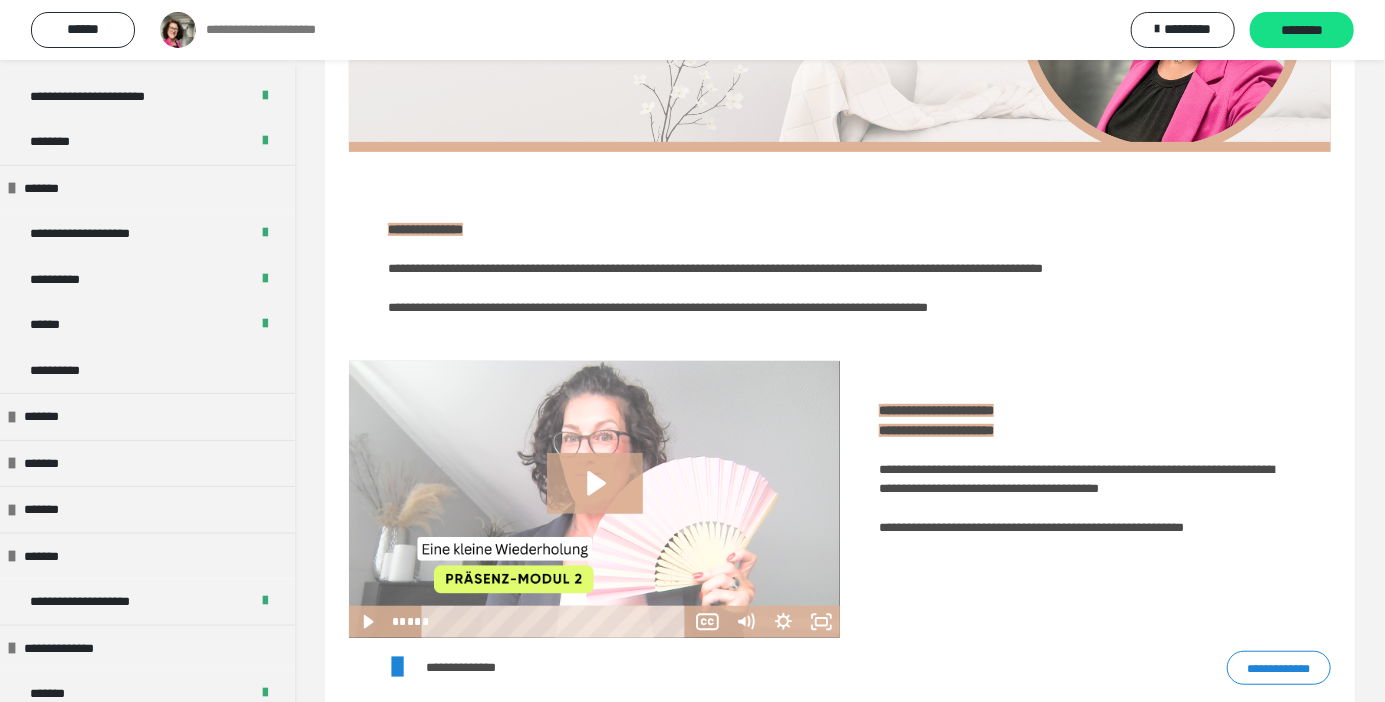 click on "**********" at bounding box center [63, 371] 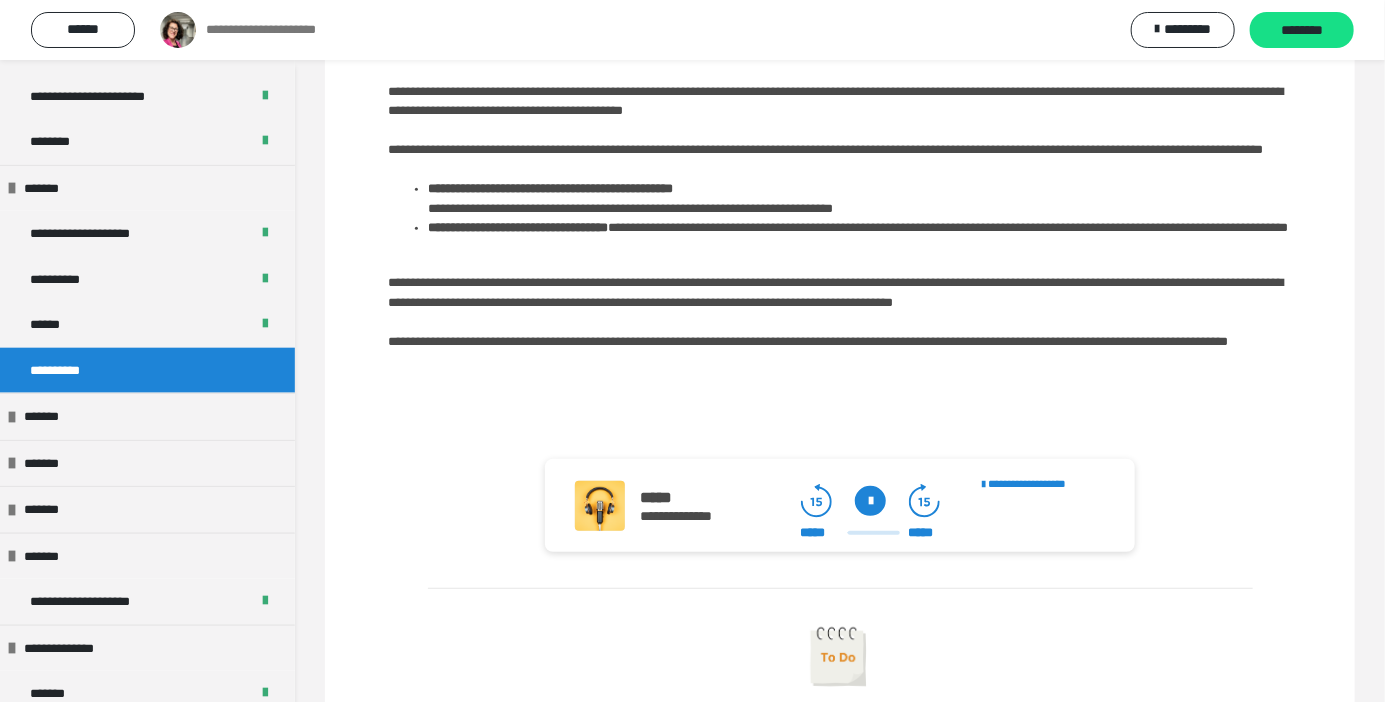 click on "******" at bounding box center (83, 29) 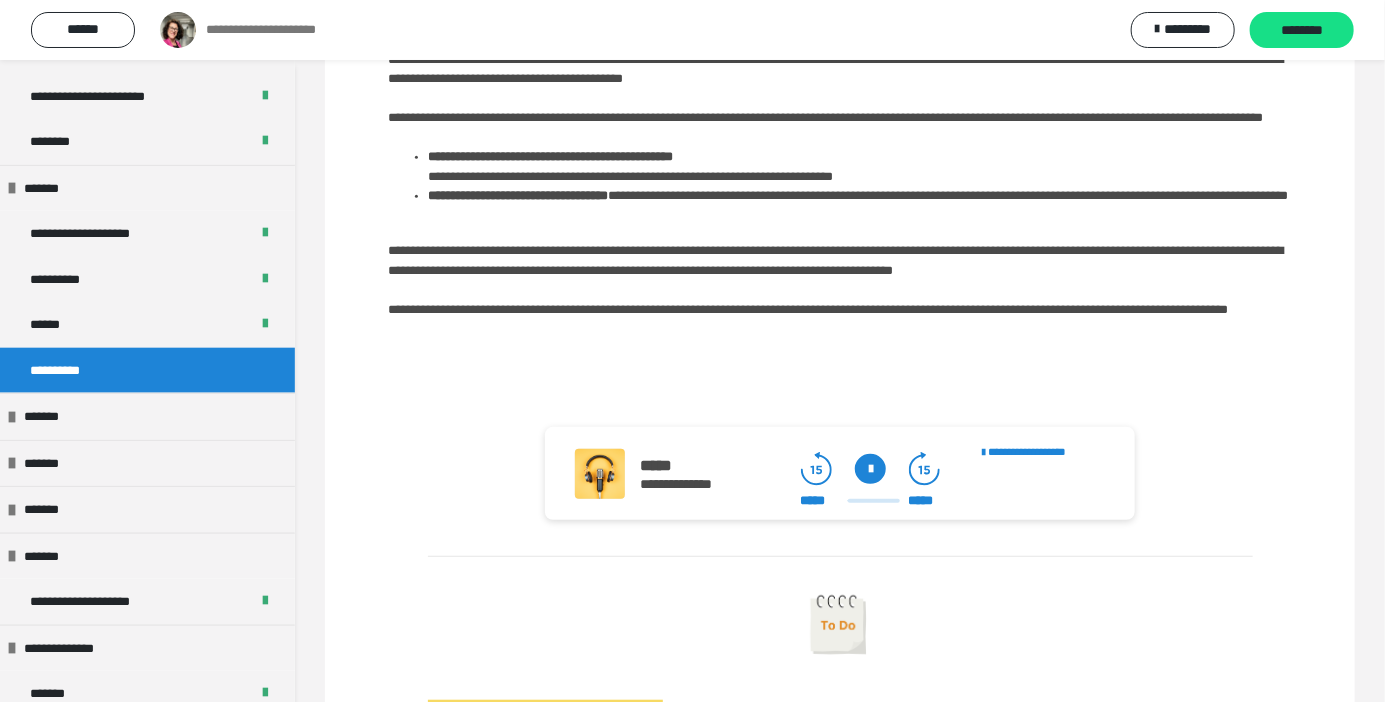 scroll, scrollTop: 329, scrollLeft: 0, axis: vertical 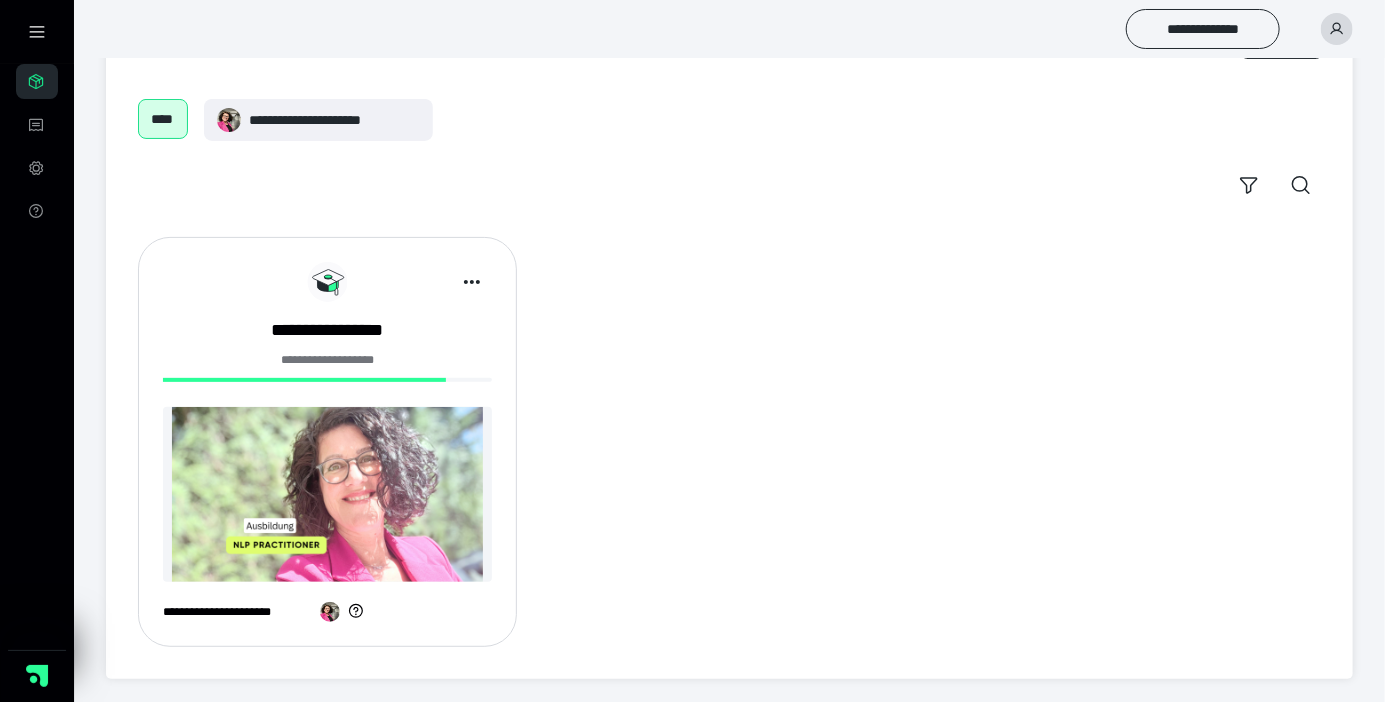 click at bounding box center (1337, 29) 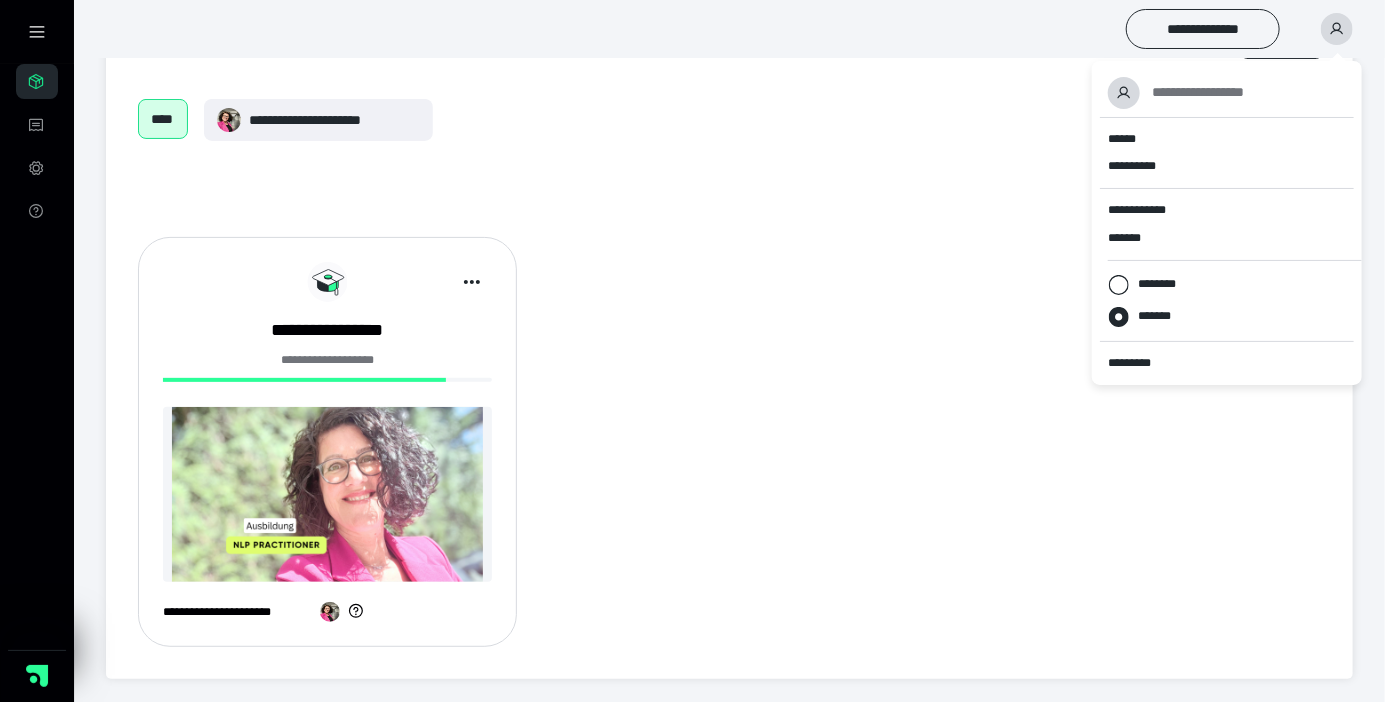 click on "*********" at bounding box center [1227, 363] 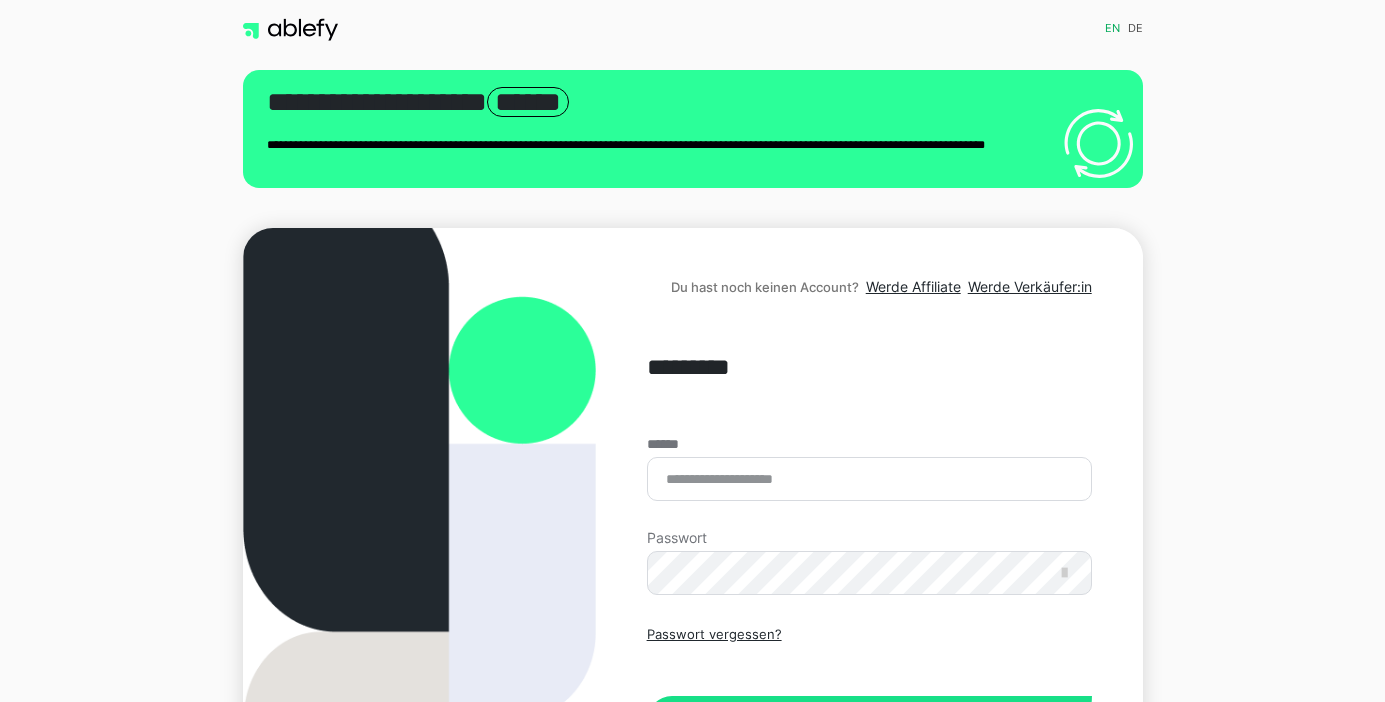 scroll, scrollTop: 0, scrollLeft: 0, axis: both 